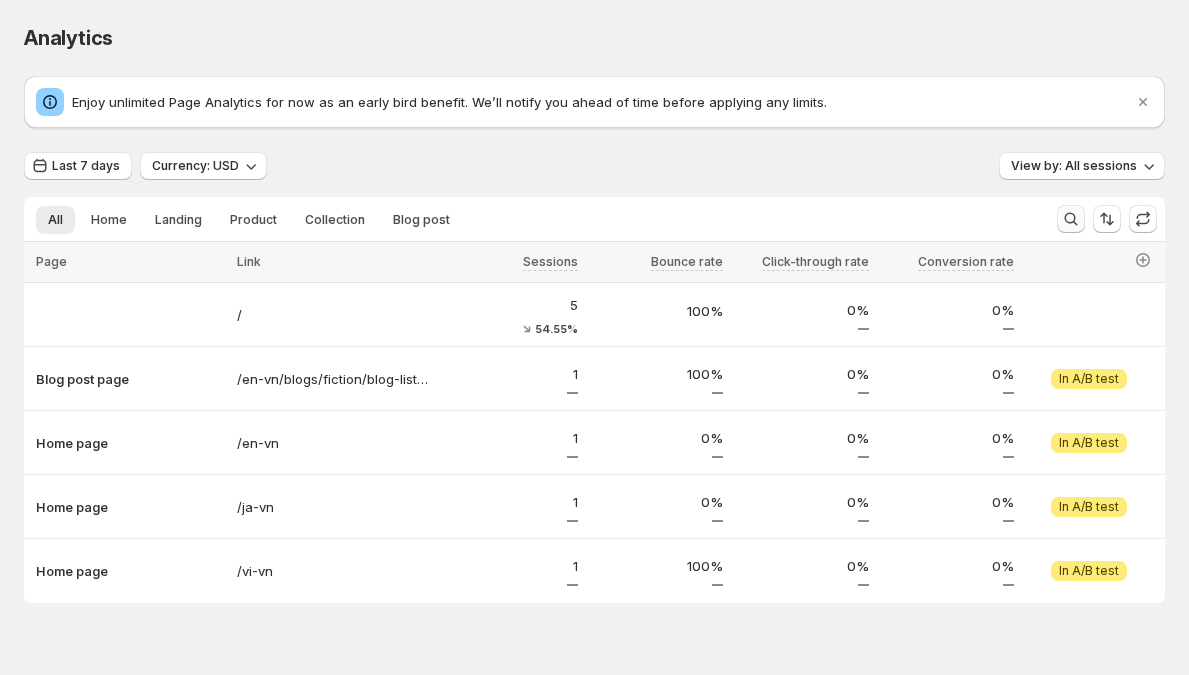 scroll, scrollTop: 0, scrollLeft: 0, axis: both 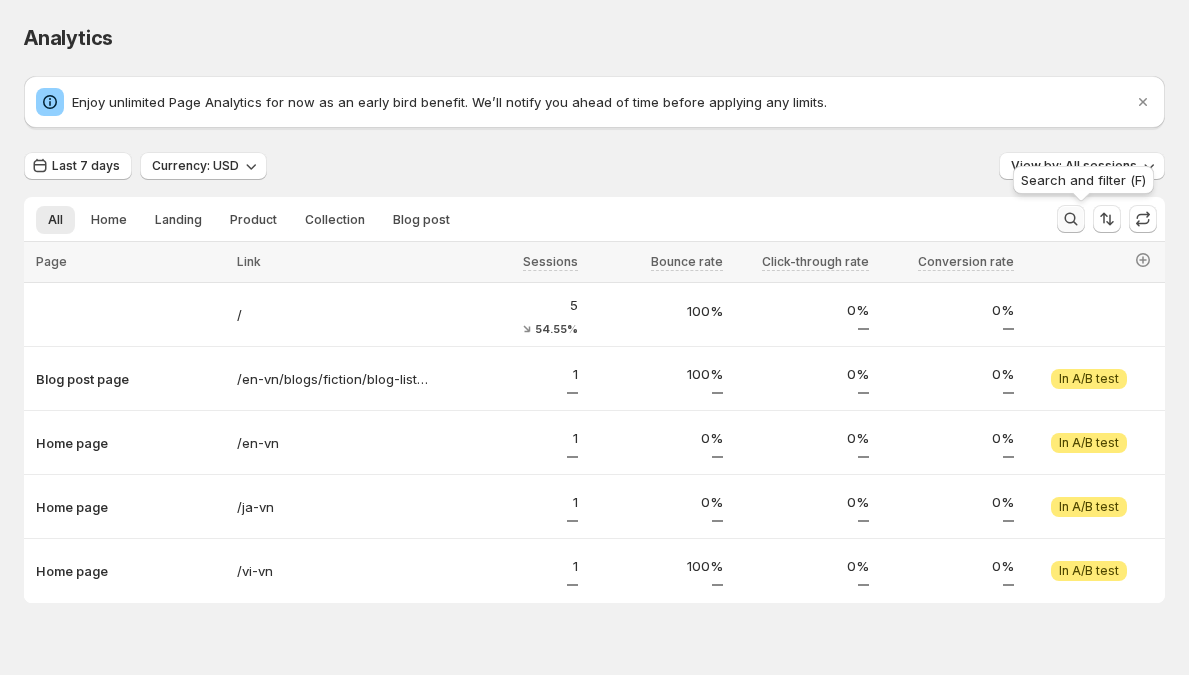 click 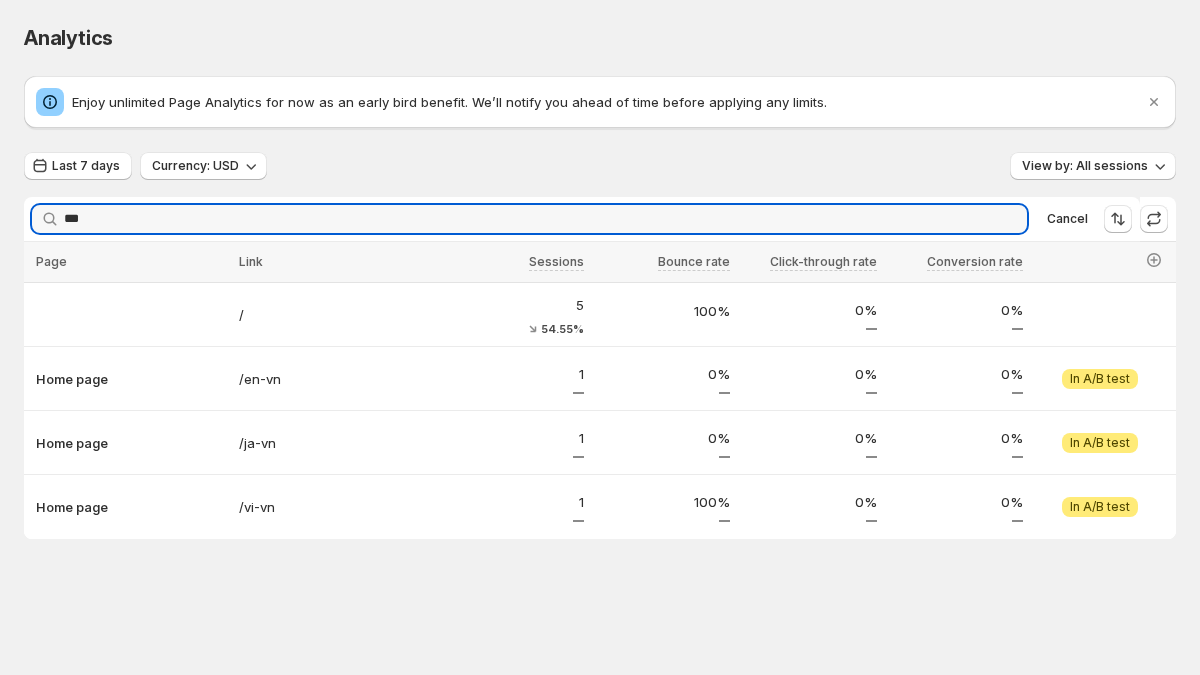 type on "****" 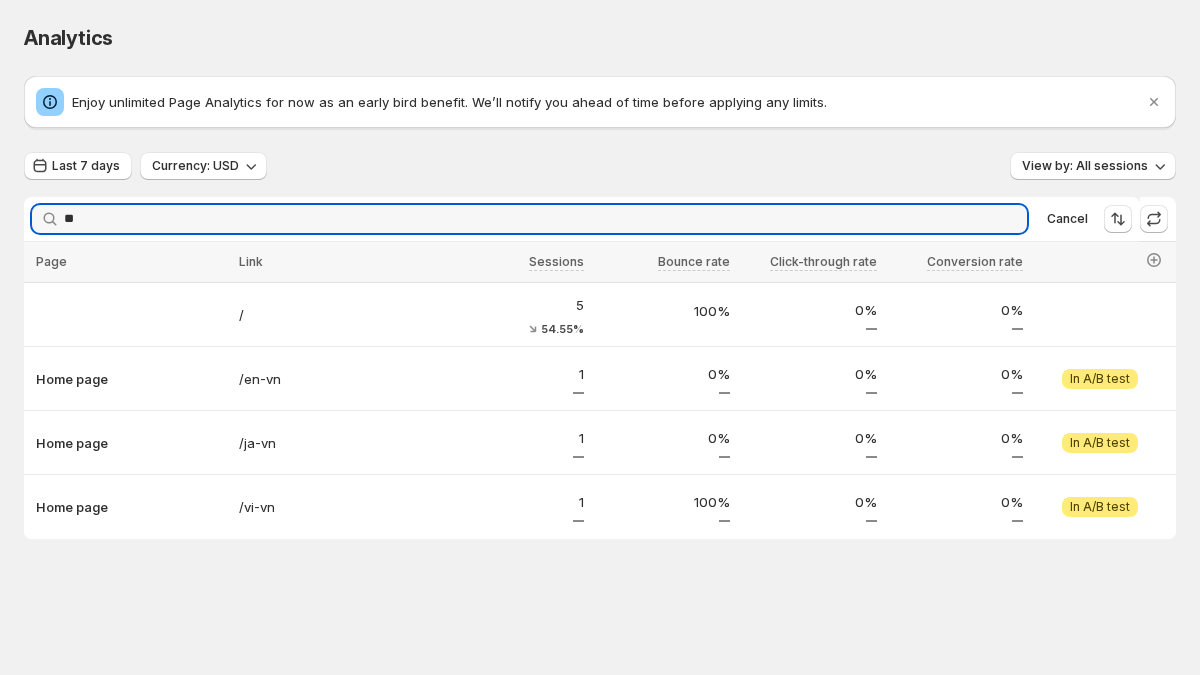 type on "*" 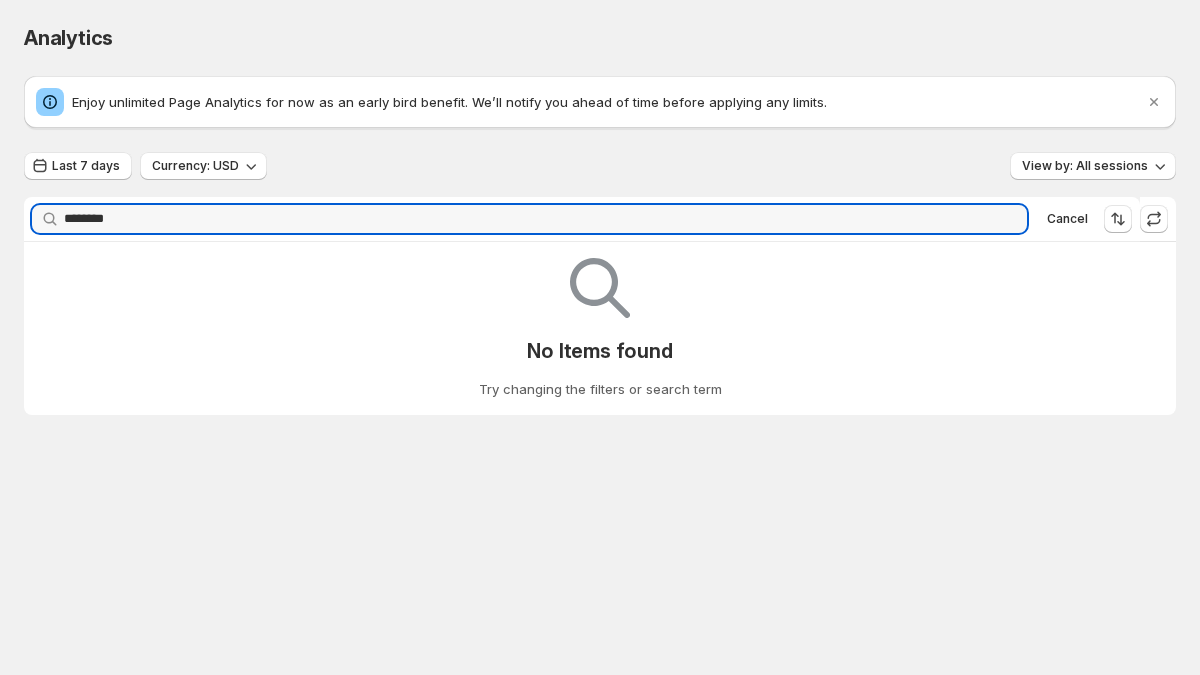 type on "*********" 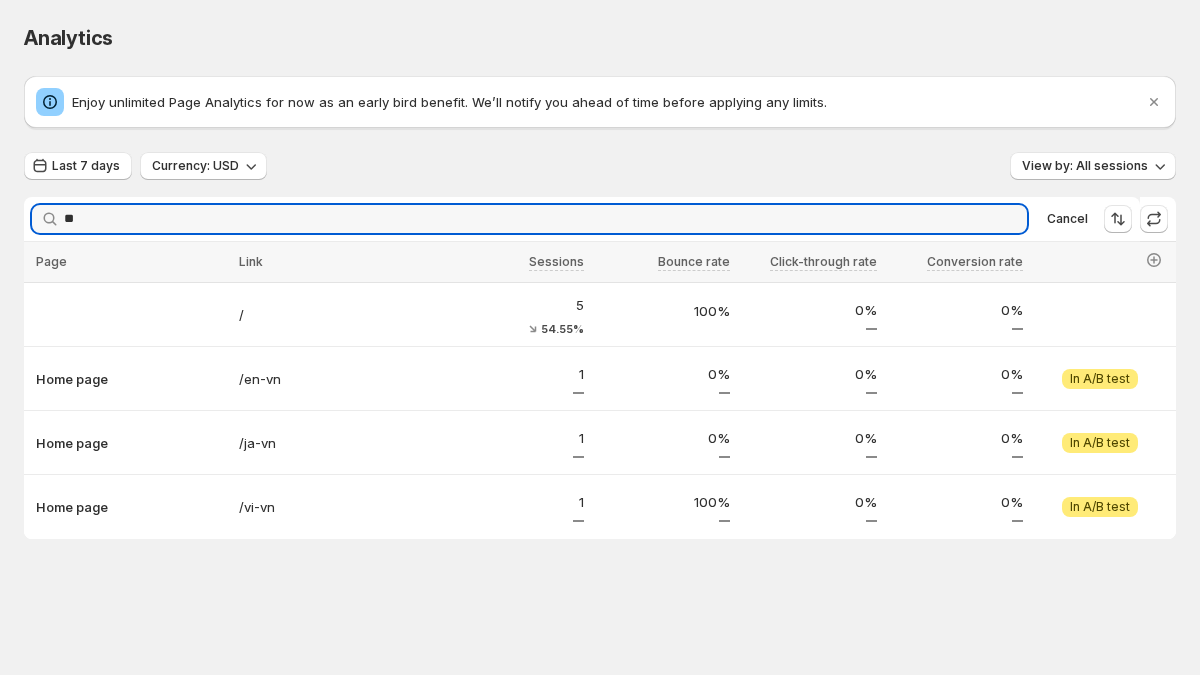 type on "*" 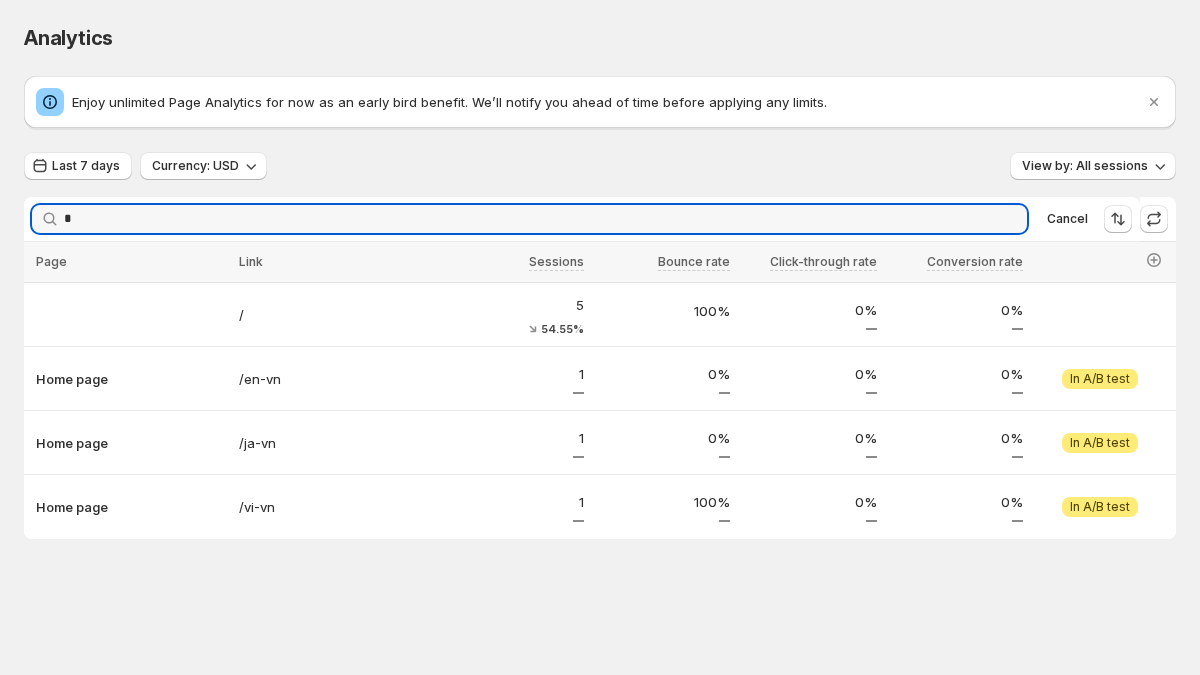 type 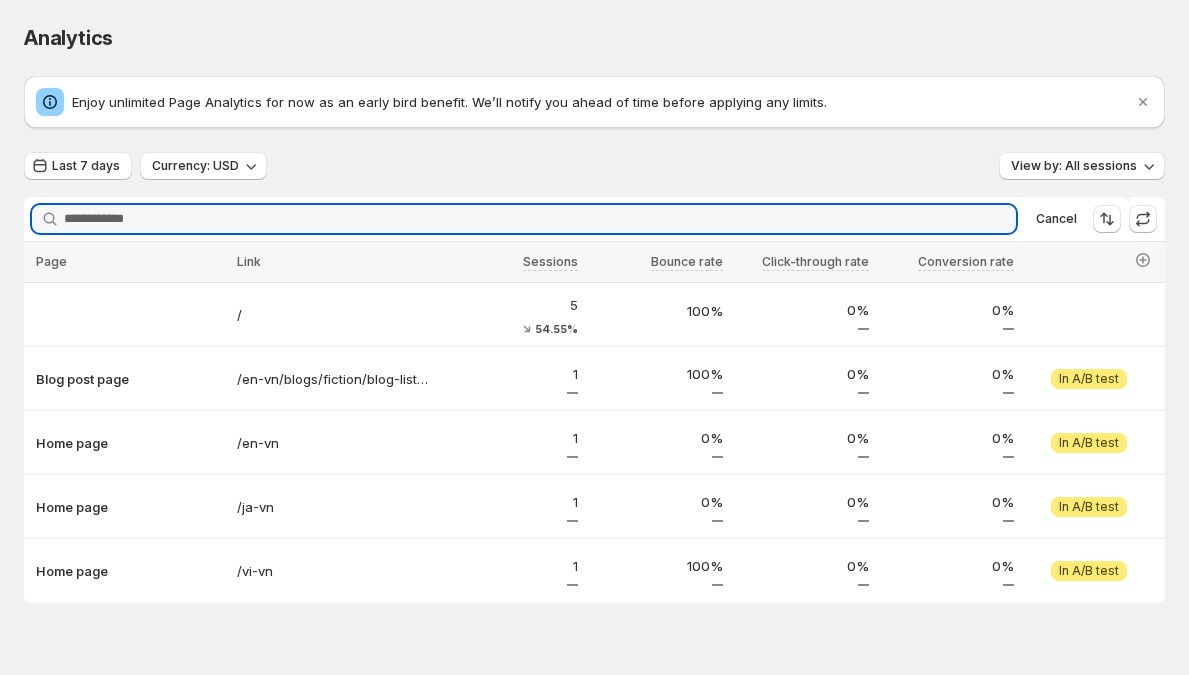click on "Analytics. This page is ready Analytics" at bounding box center (594, 38) 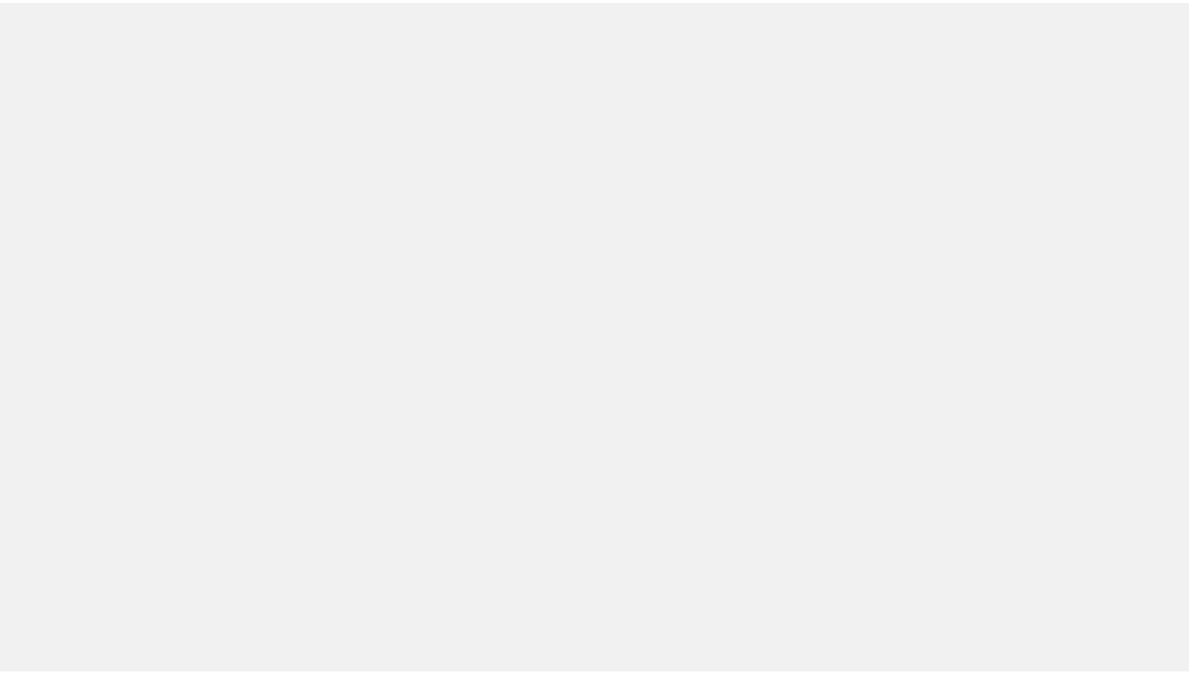 scroll, scrollTop: 0, scrollLeft: 0, axis: both 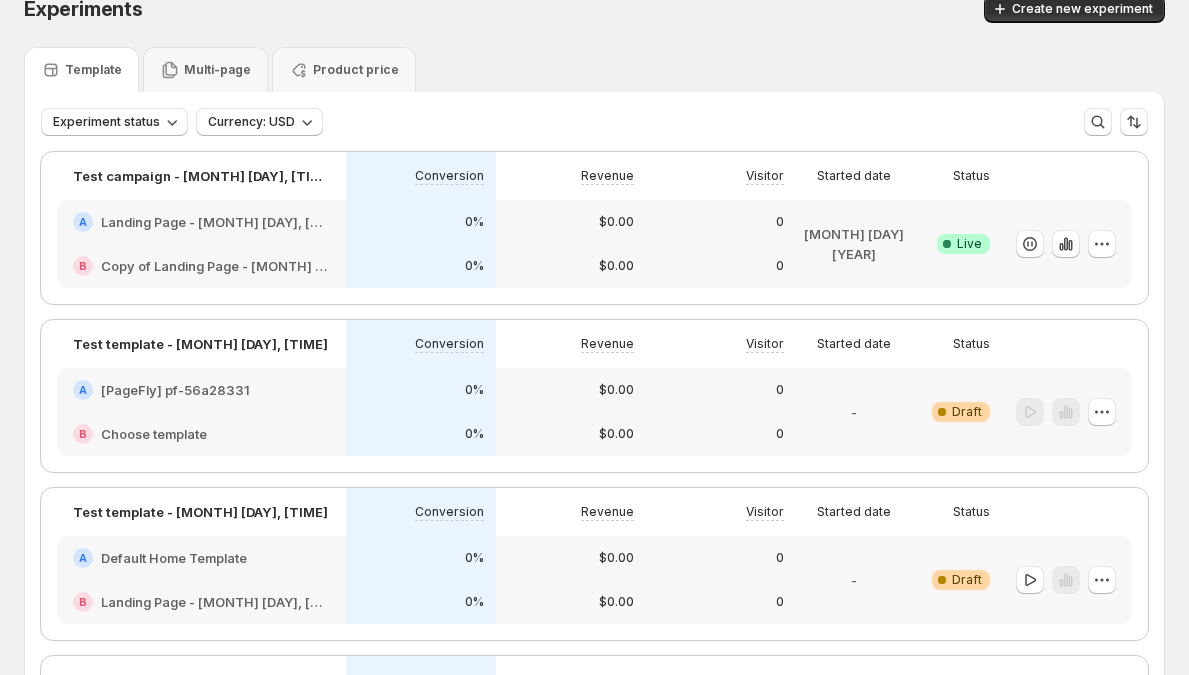 click on "0%" at bounding box center [421, 222] 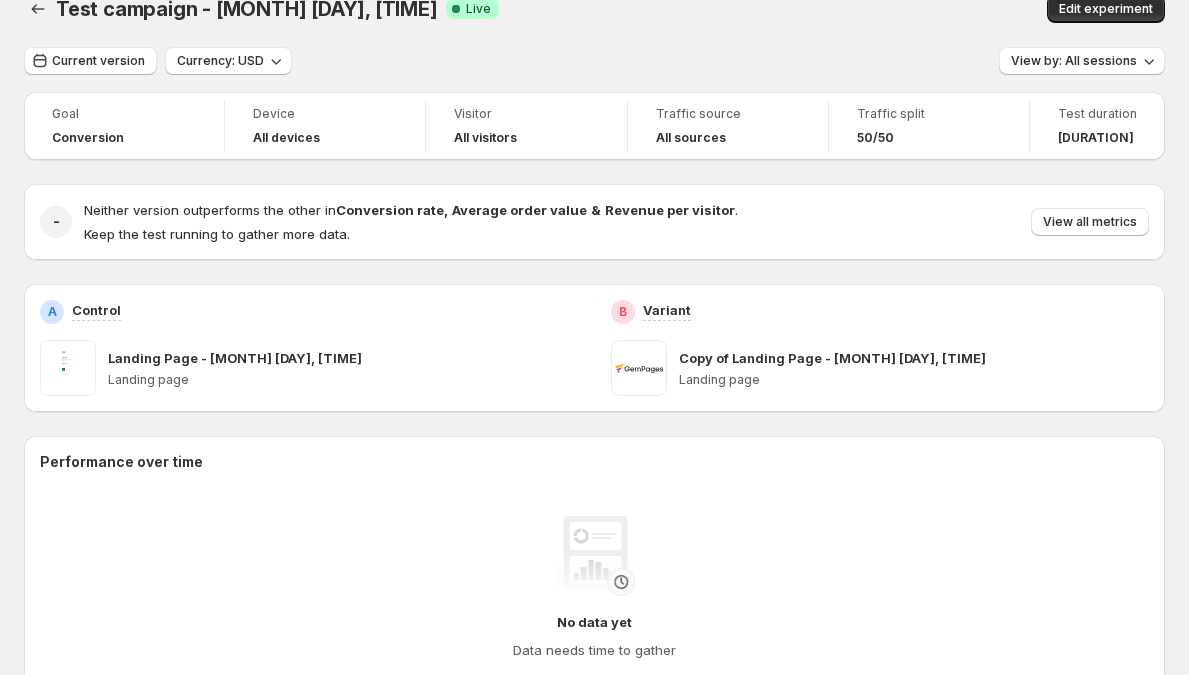 scroll, scrollTop: 0, scrollLeft: 0, axis: both 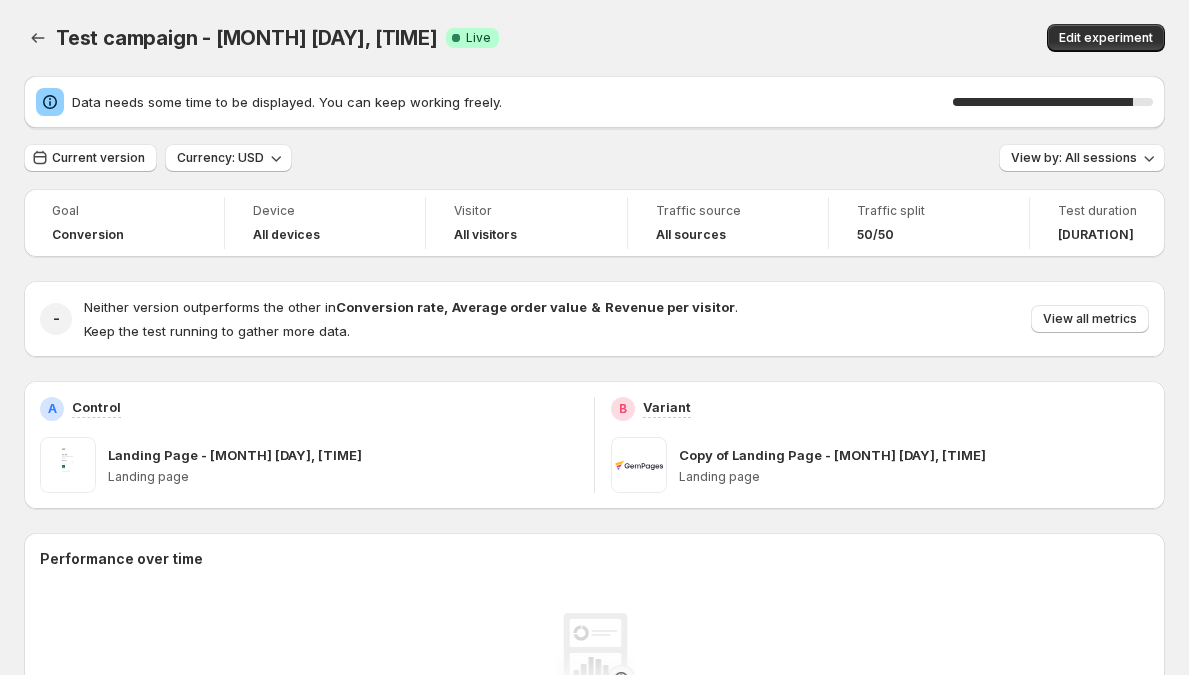 click on "[DURATION]" at bounding box center (1096, 235) 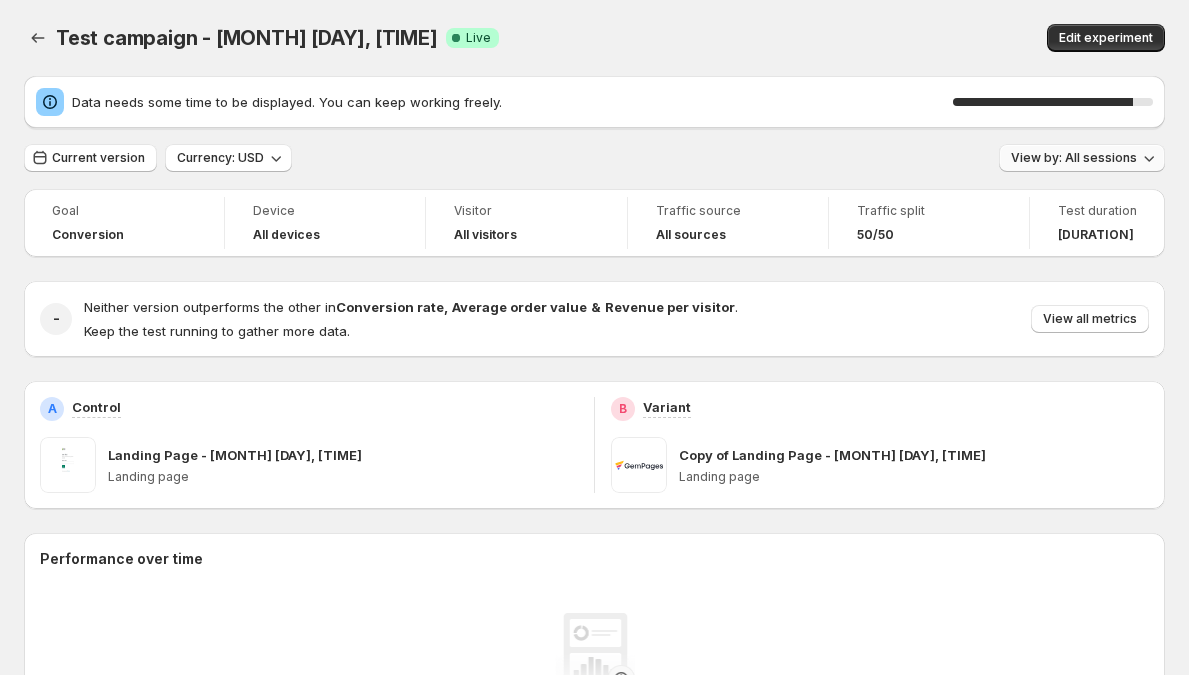 click on "View by: All sessions" at bounding box center [1082, 158] 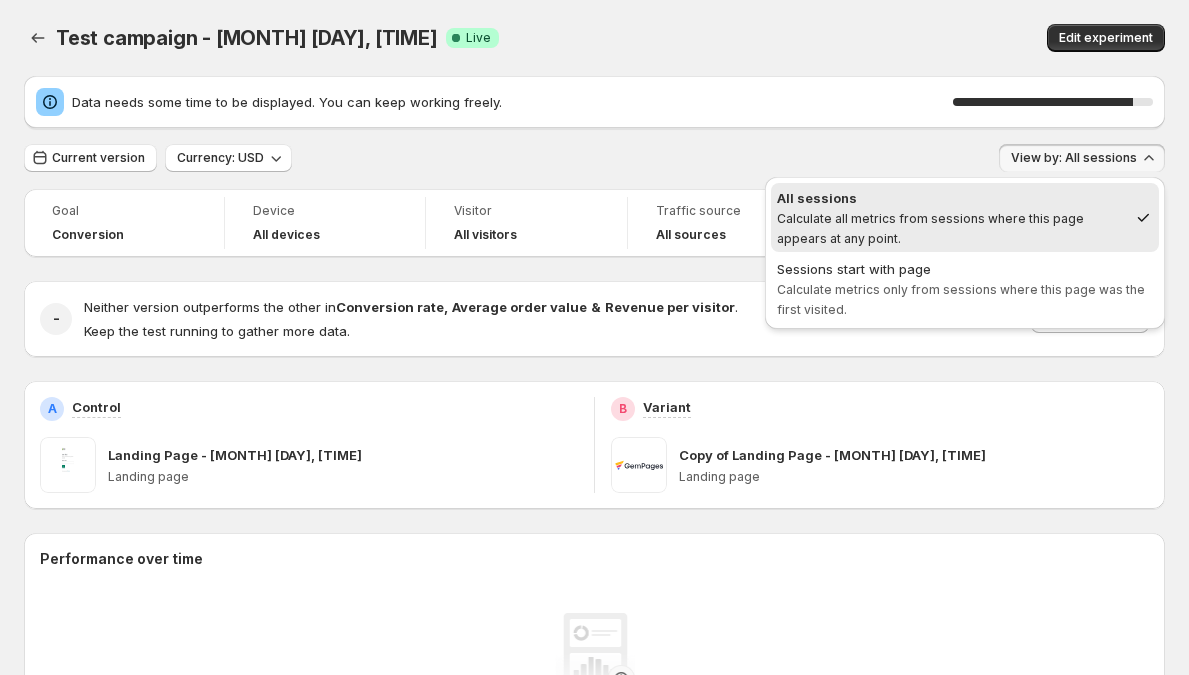 click on "View by: All sessions" at bounding box center [1074, 158] 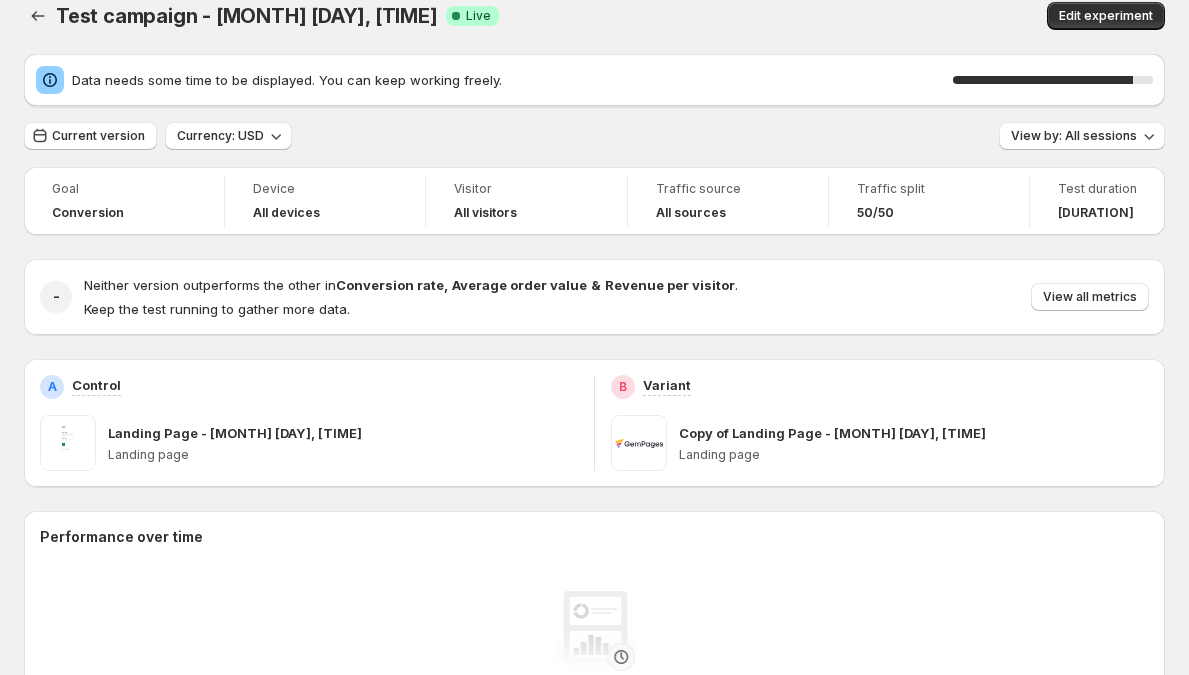 scroll, scrollTop: 22, scrollLeft: 0, axis: vertical 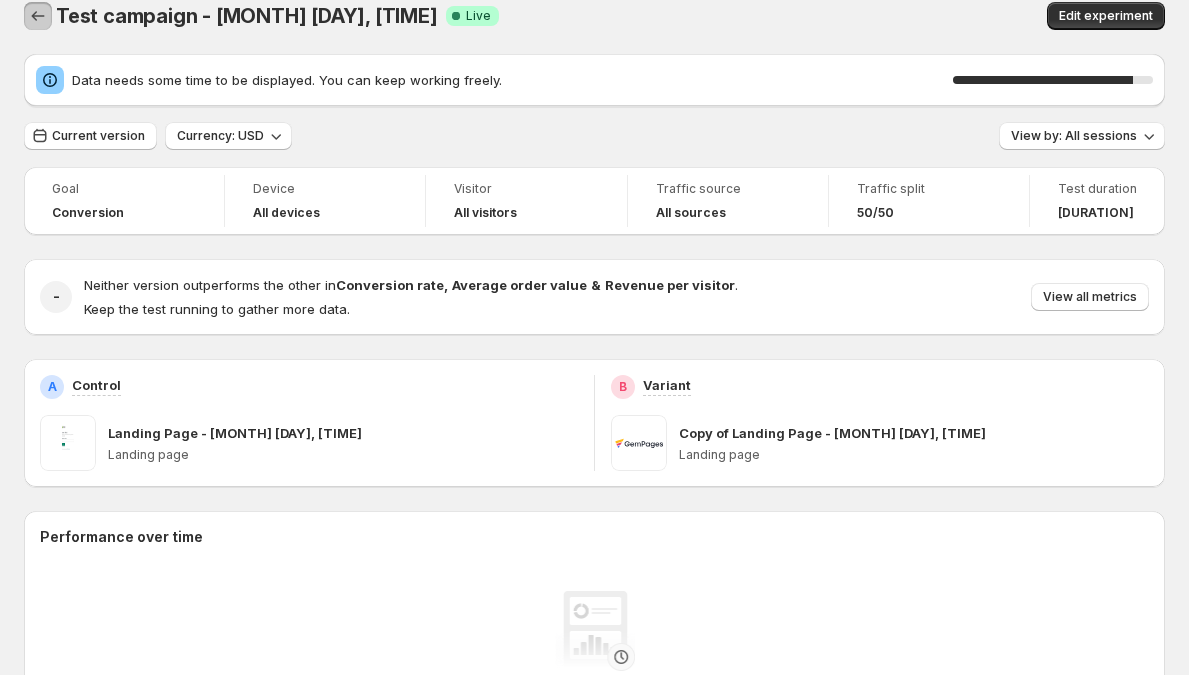 click 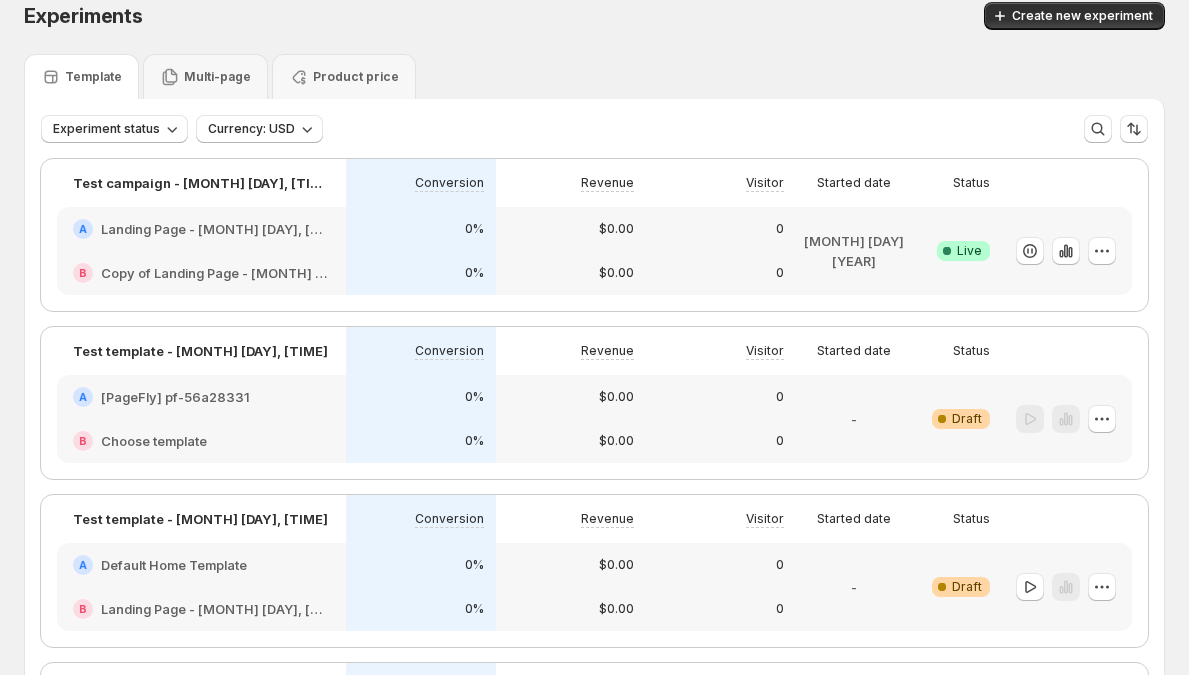 scroll, scrollTop: 198, scrollLeft: 0, axis: vertical 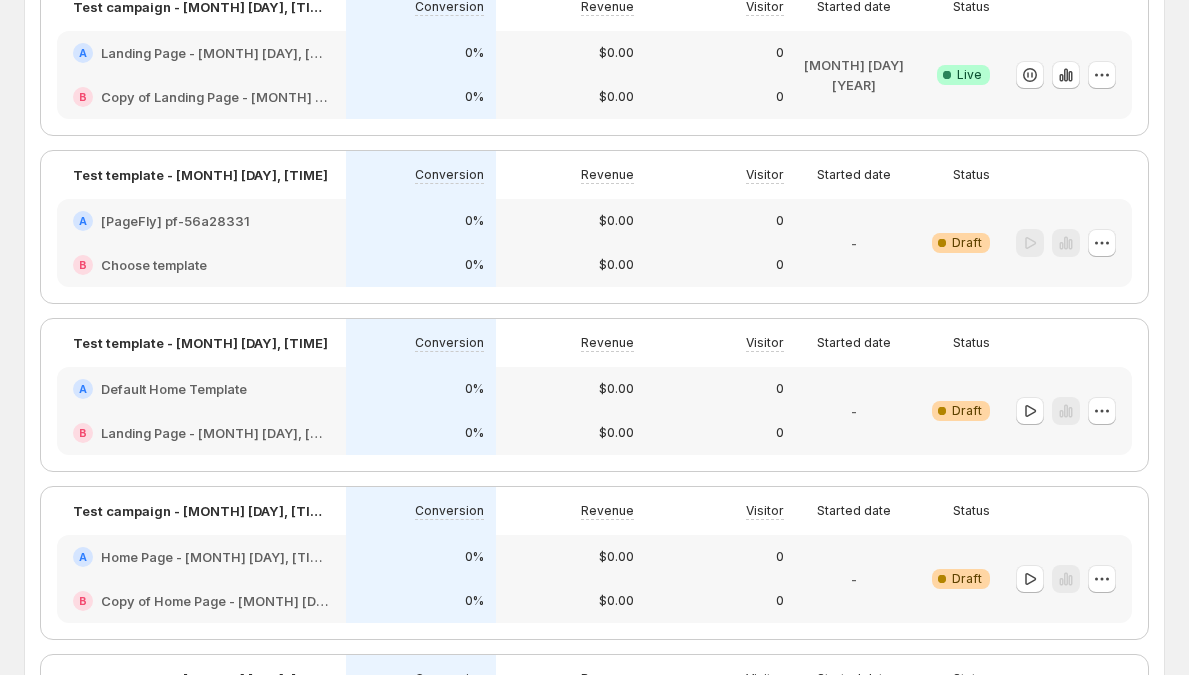 click on "$0.00" at bounding box center [571, 265] 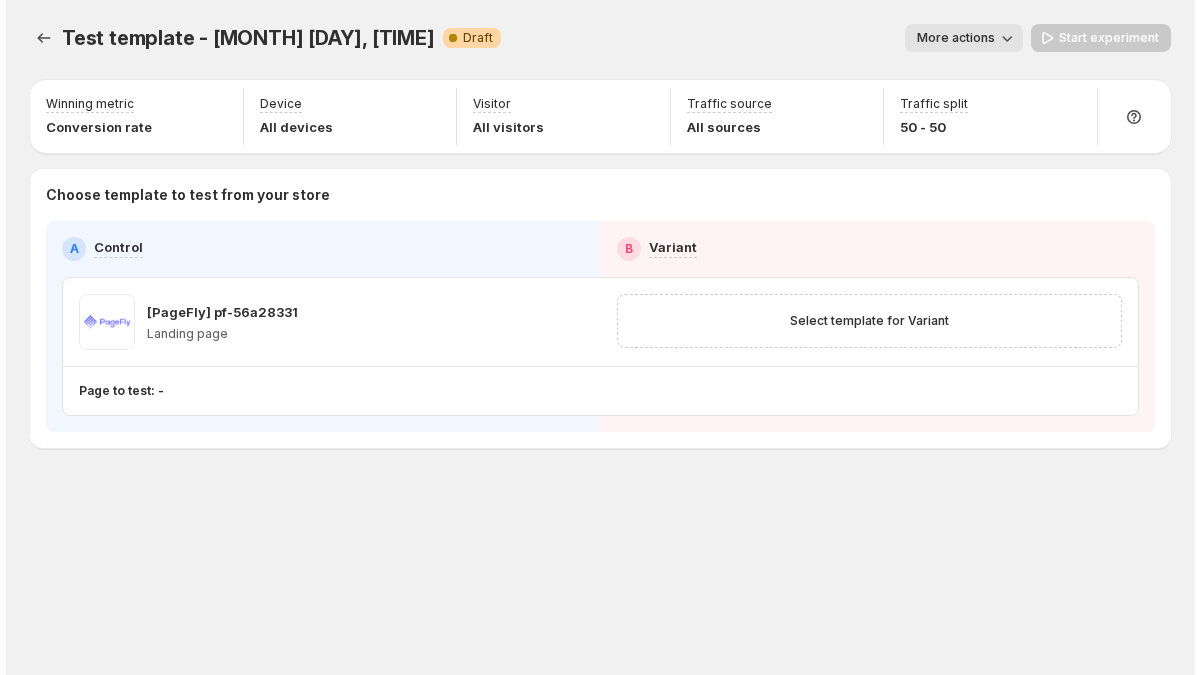 scroll, scrollTop: 0, scrollLeft: 0, axis: both 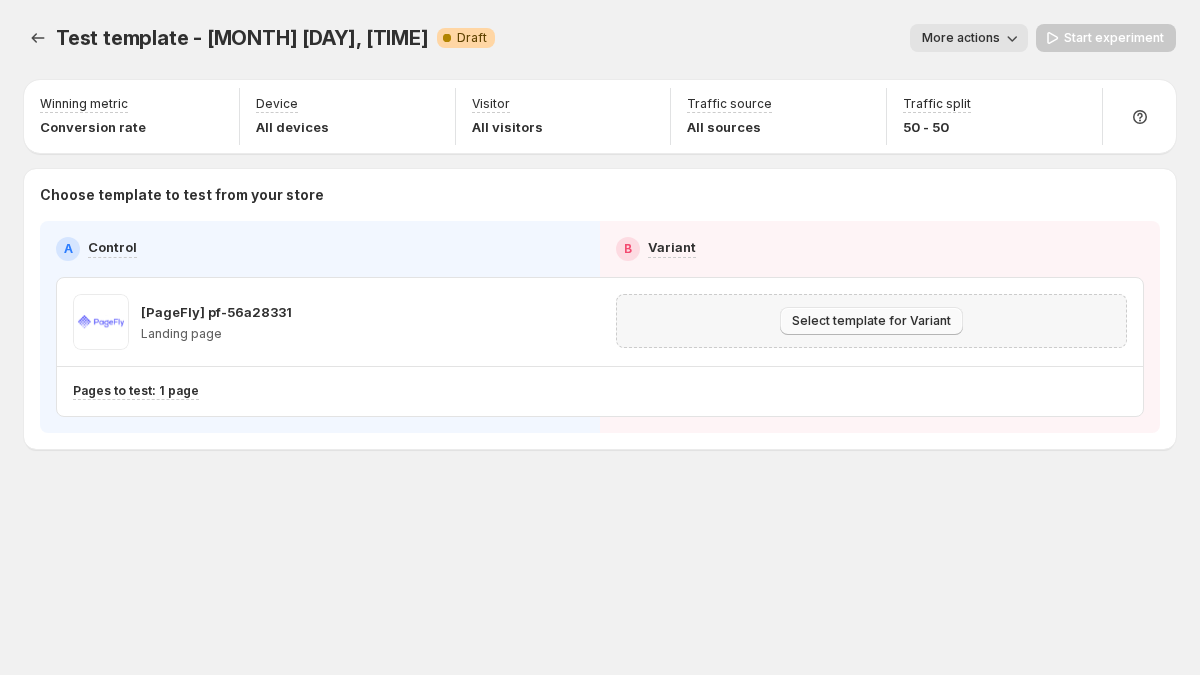 click on "Select template for Variant" at bounding box center [871, 321] 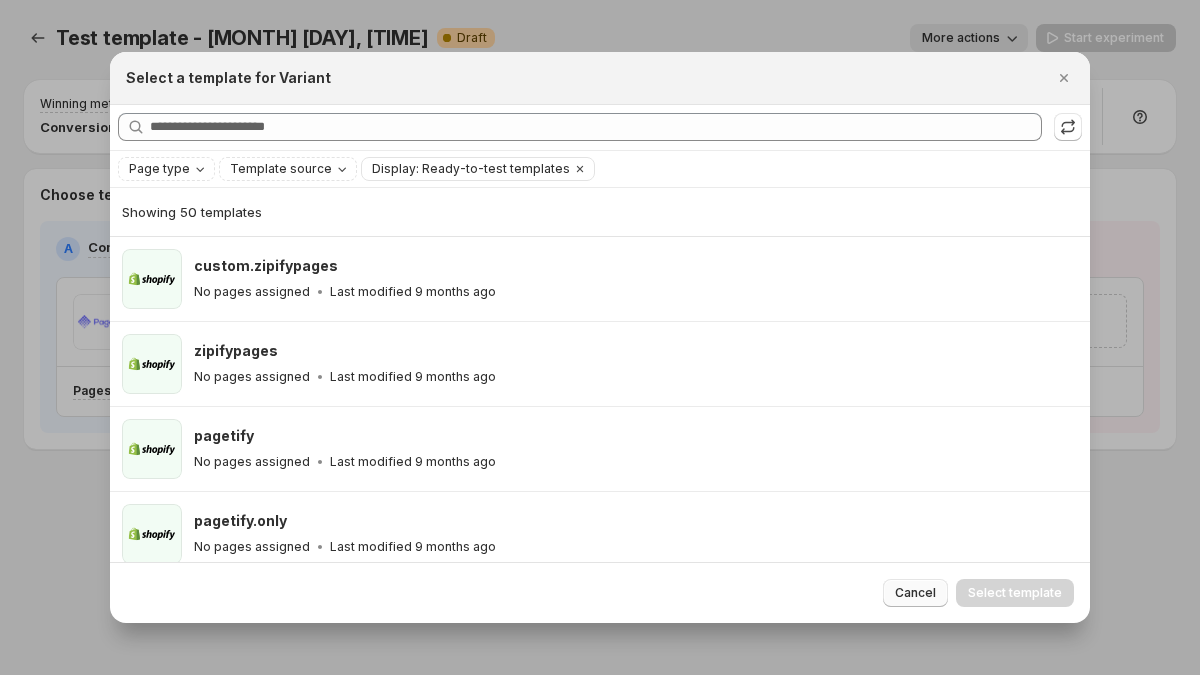 click on "Cancel" at bounding box center [915, 593] 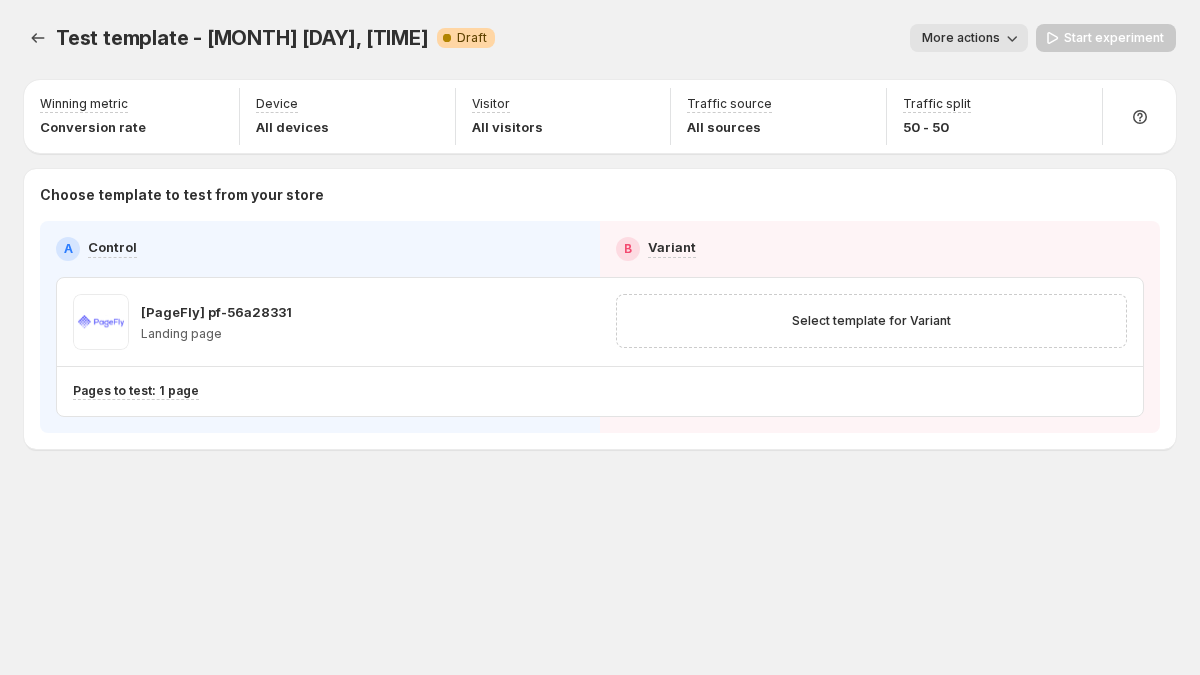 click on "Test template - [MONTH] [DAY], [TIME]. This page is ready Test template - [MONTH] [DAY], [TIME] Warning Complete Draft More actions More actions More actions Start experiment Winning metric Conversion rate Device All devices Visitor All visitors Traffic source All sources Traffic split 50 - 50 Choose template to test from your store A Control B Variant [PageFly] pf-56a28331 Landing page Select template for Variant Pages to test: 1 page Setup Guide Choose template to test Setup test version Setup traffic split Set winning metric Set up device, visitor \u0026 traffic source Start experiment" at bounding box center [600, 278] 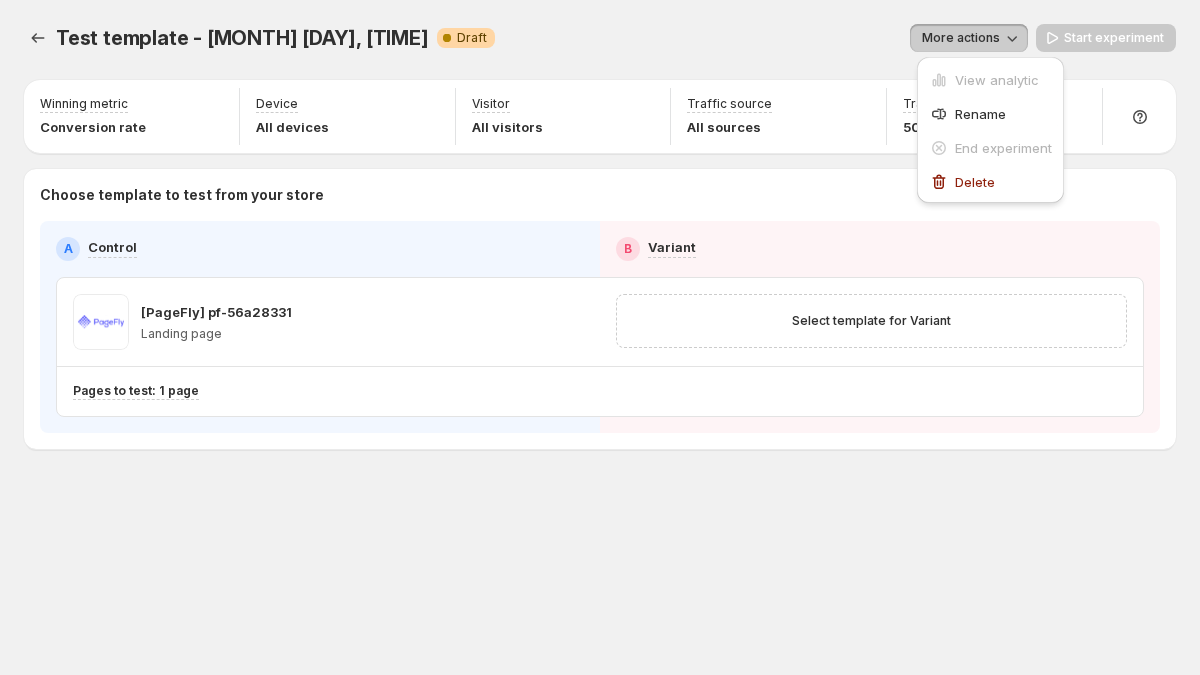 click on "Choose template to test from your store A Control B Variant [PageFly] pf-56a28331 Landing page Select template for Variant Pages to test: 1 page" at bounding box center [600, 309] 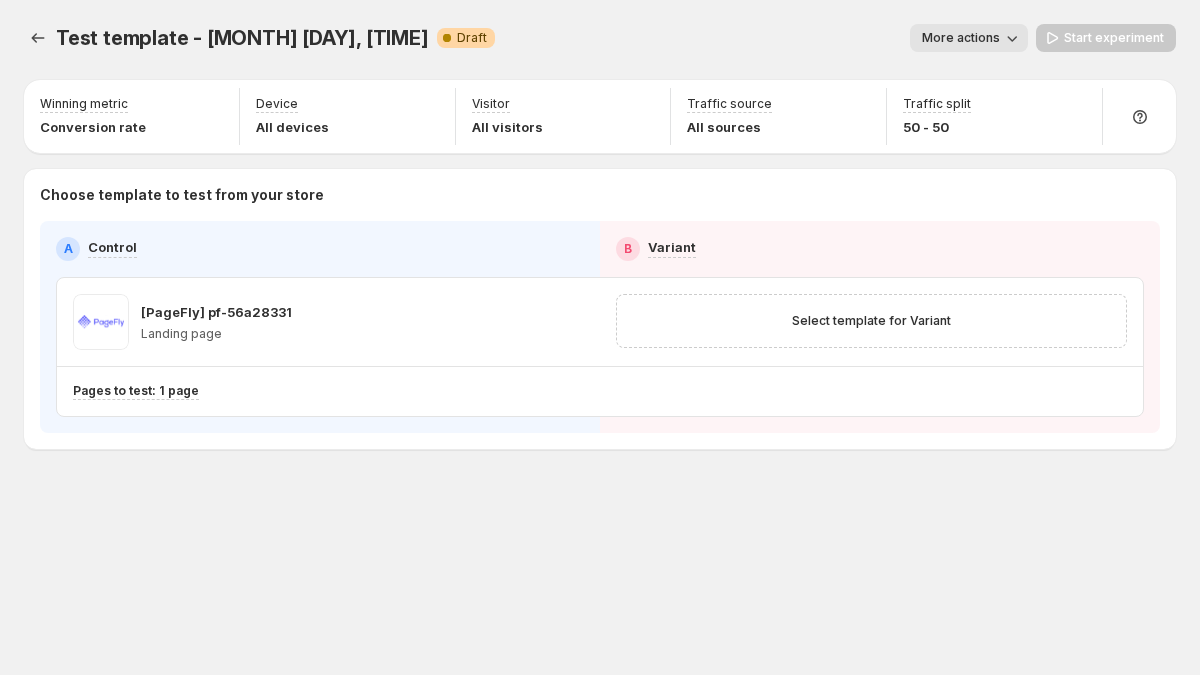click on "More actions" at bounding box center [961, 38] 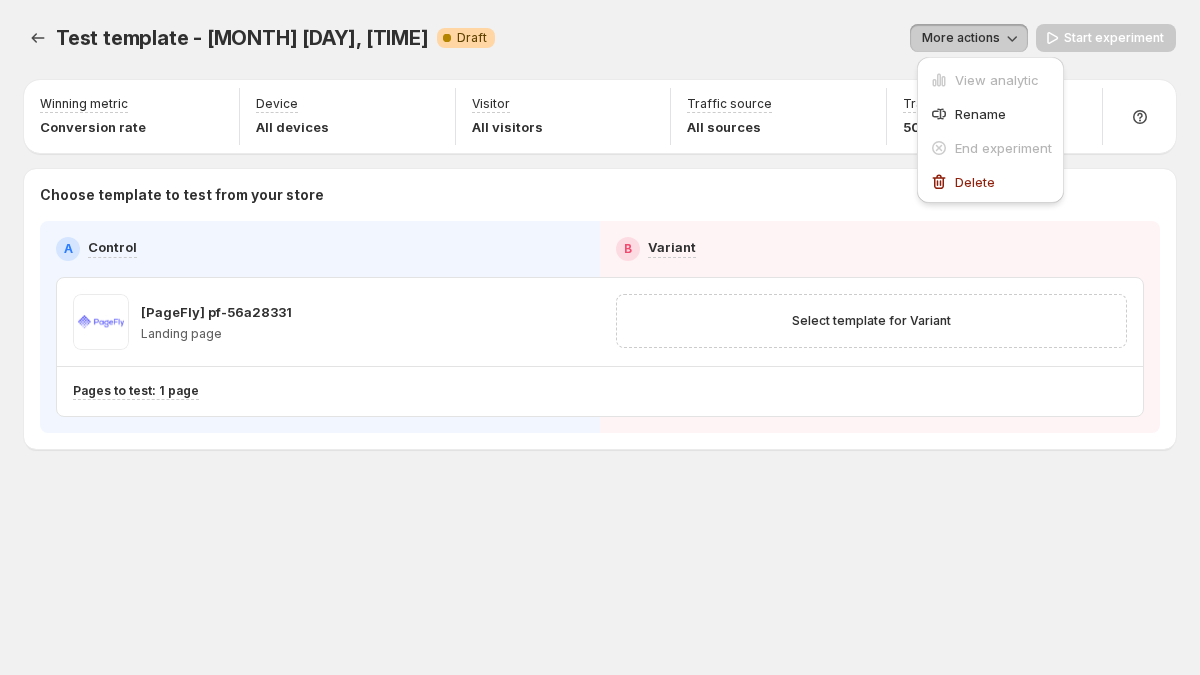 click on "More actions" at bounding box center (961, 38) 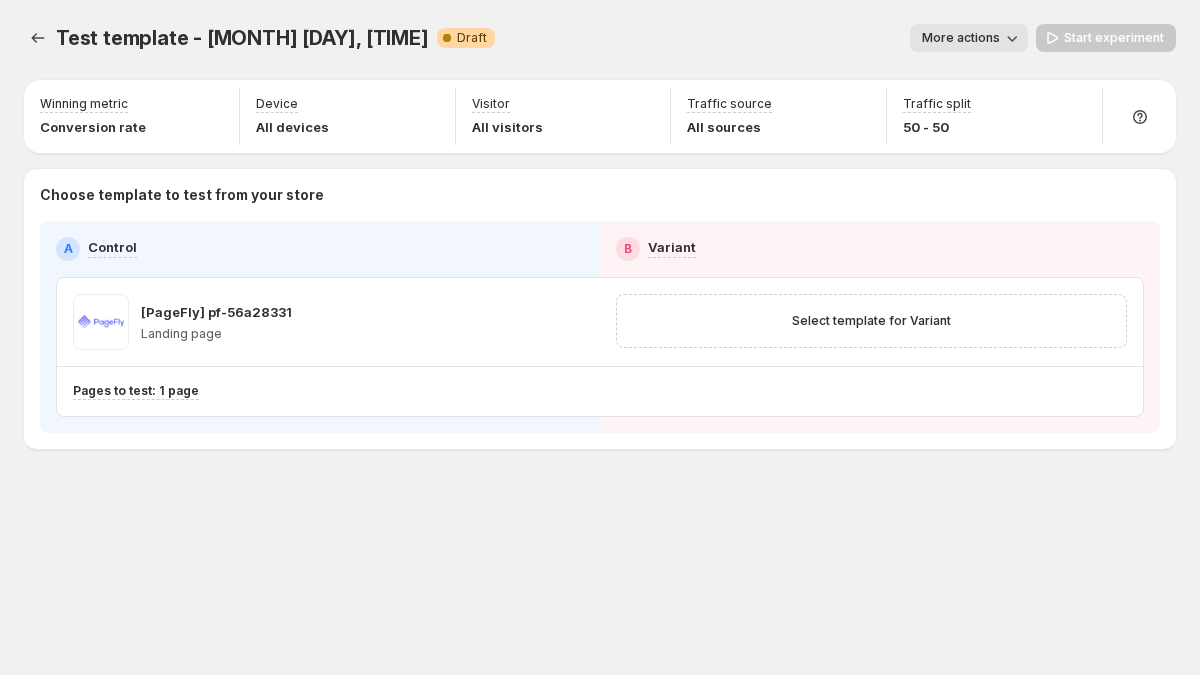 click on "More actions" at bounding box center [961, 38] 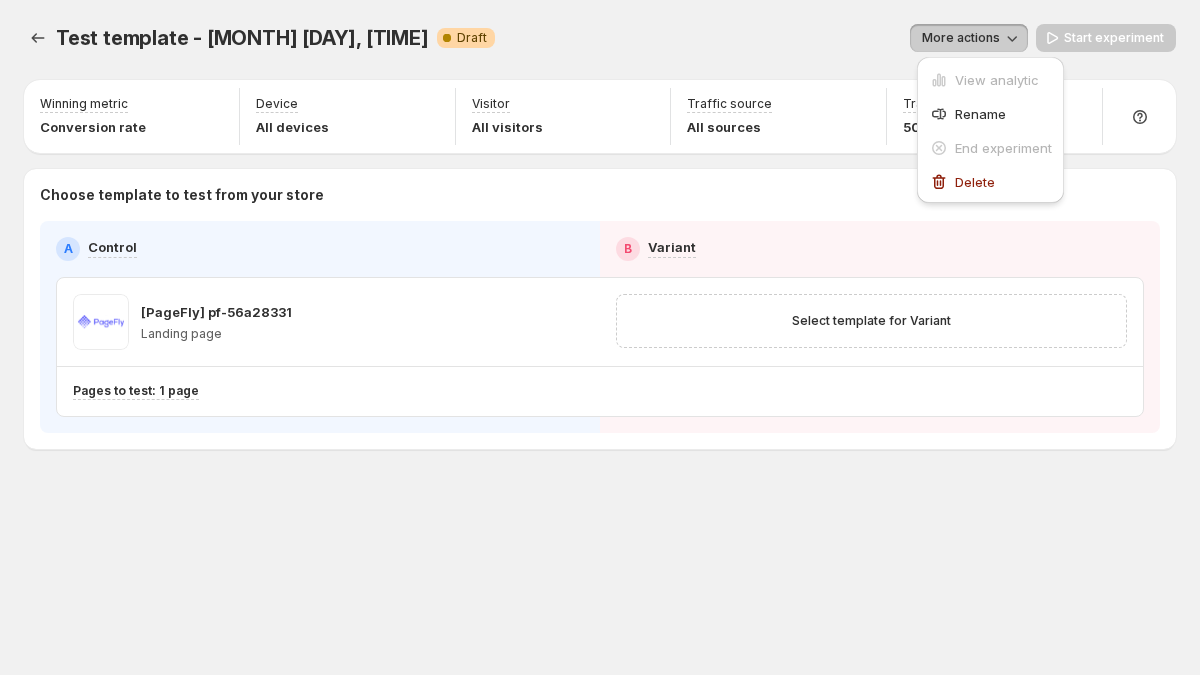 click on "More actions" at bounding box center [961, 38] 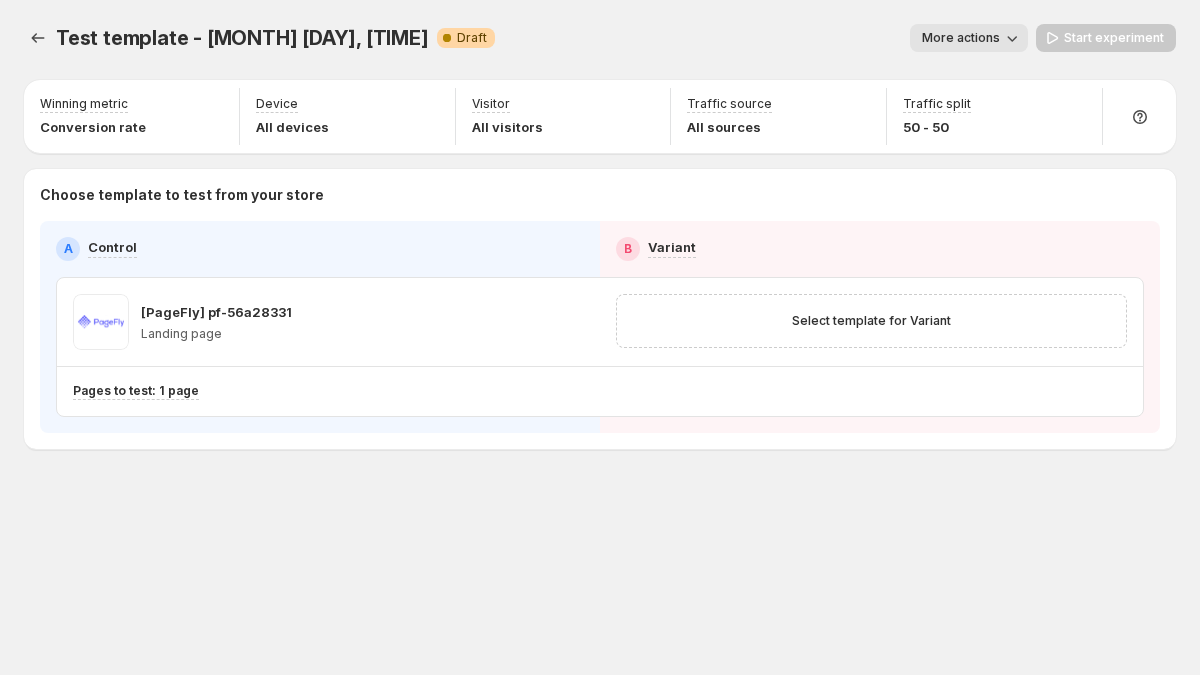click on "More actions" at bounding box center [961, 38] 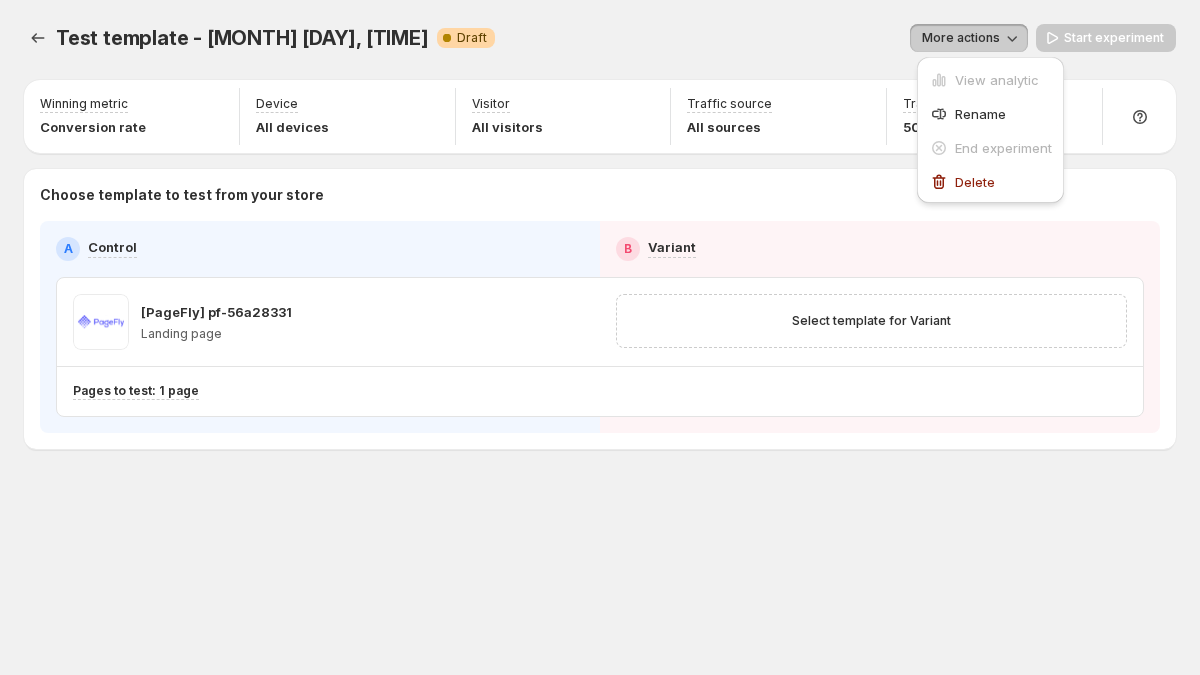 click on "More actions" at bounding box center (961, 38) 